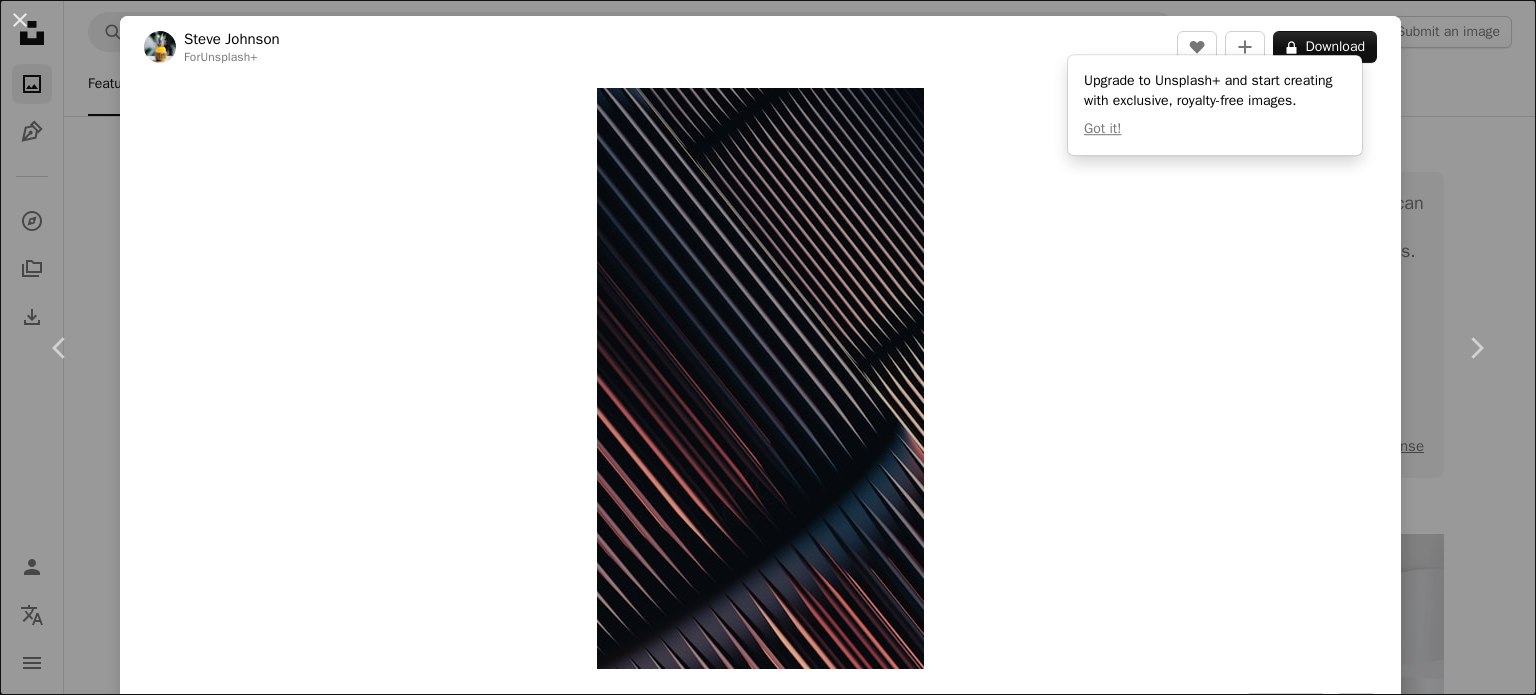scroll, scrollTop: 9900, scrollLeft: 0, axis: vertical 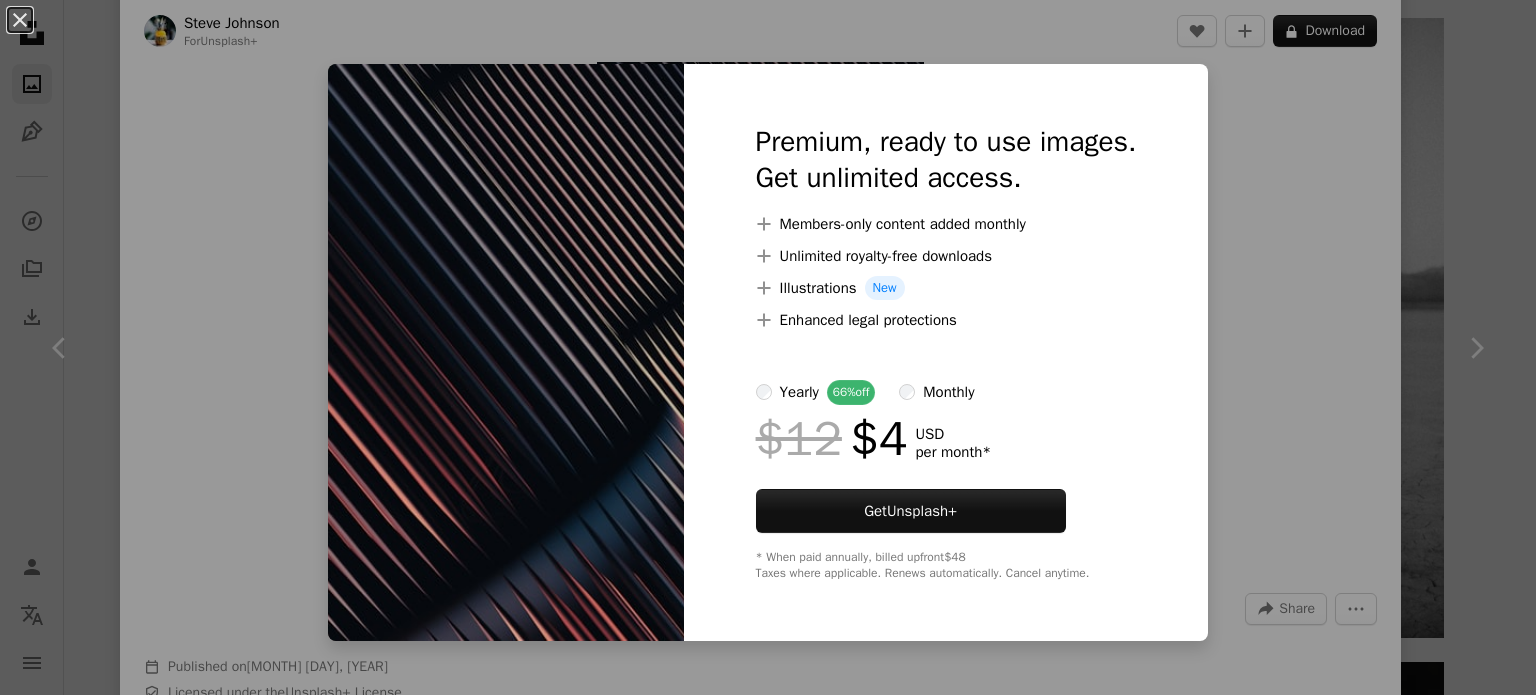 click on "An X shape Premium, ready to use images. Get unlimited access. A plus sign Members-only content added monthly A plus sign Unlimited royalty-free downloads A plus sign Illustrations  New A plus sign Enhanced legal protections yearly 66%  off monthly $12   $4 USD per month * Get  Unsplash+ * When paid annually, billed upfront  $48 Taxes where applicable. Renews automatically. Cancel anytime." at bounding box center (768, 347) 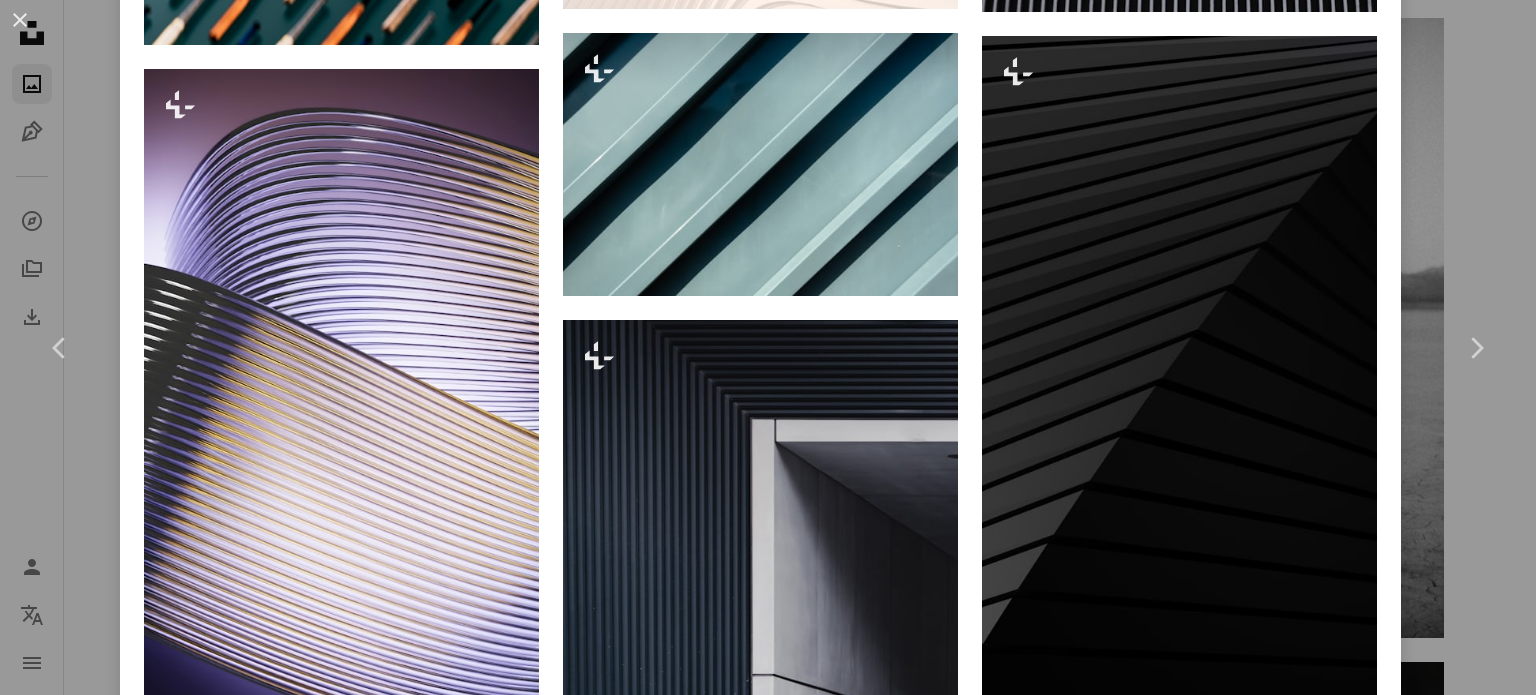 scroll, scrollTop: 2800, scrollLeft: 0, axis: vertical 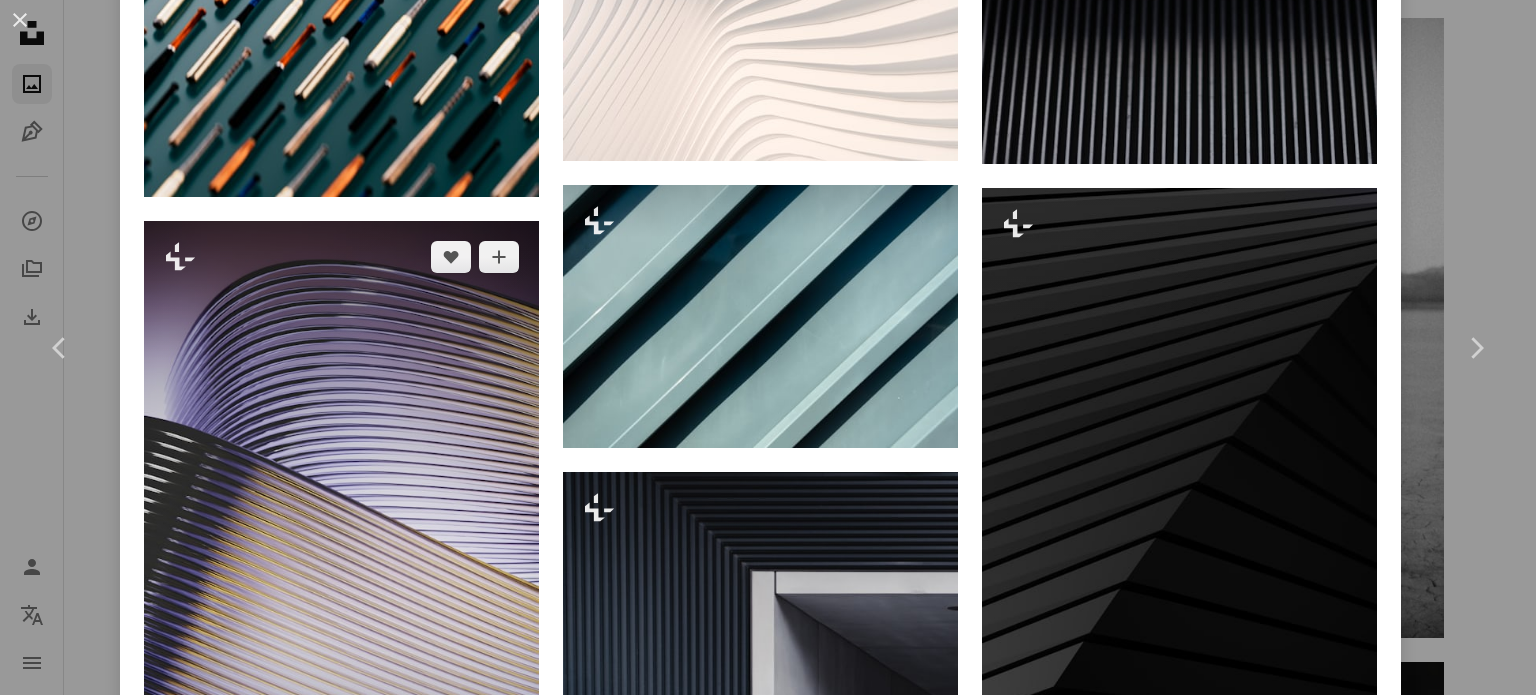 click at bounding box center [341, 572] 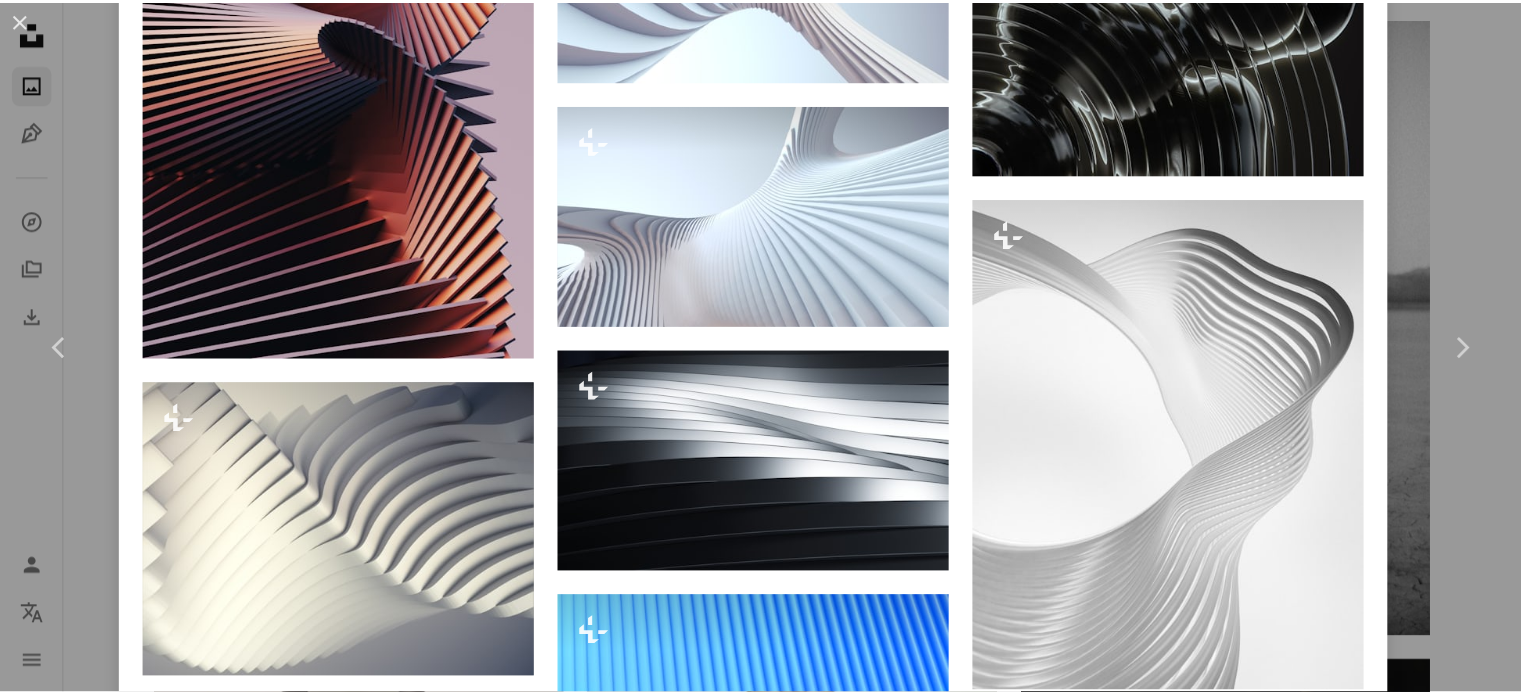 scroll, scrollTop: 0, scrollLeft: 0, axis: both 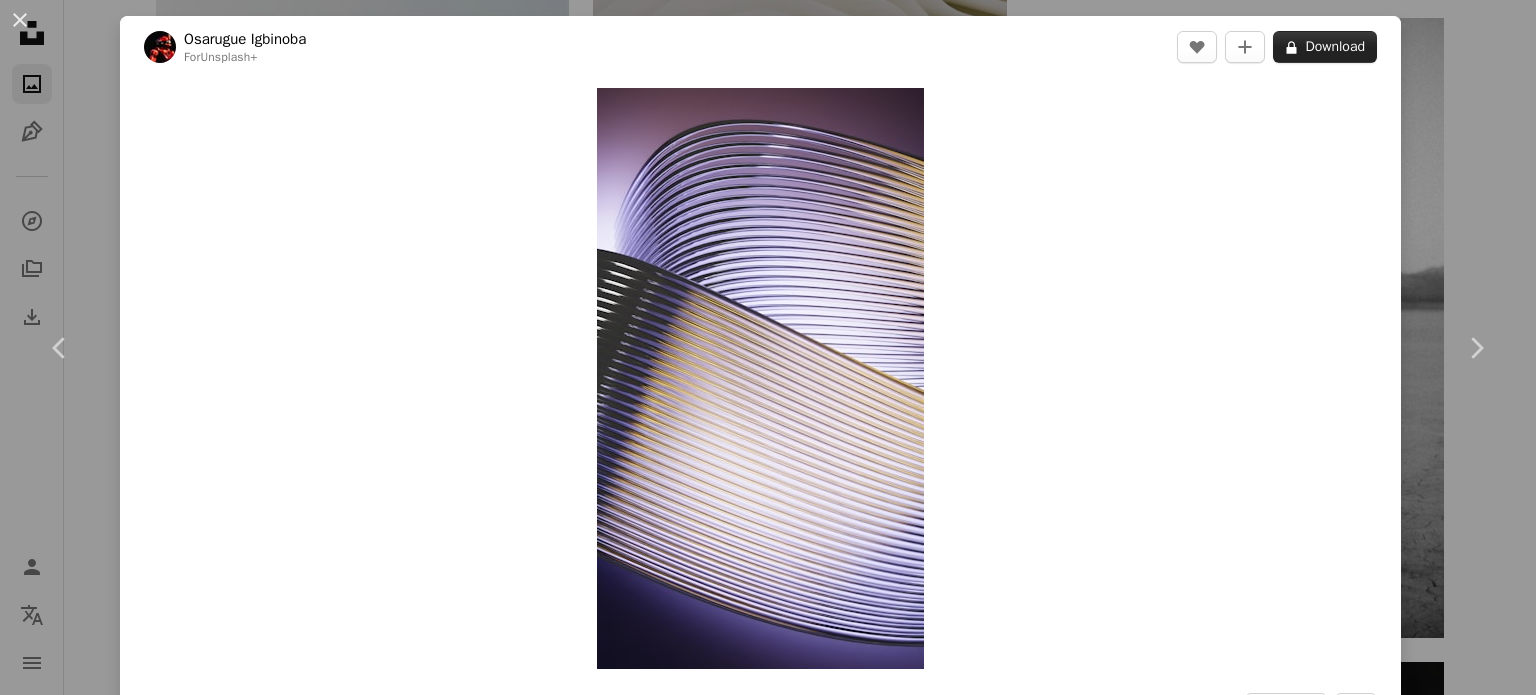 click on "A lock Download" at bounding box center (1325, 47) 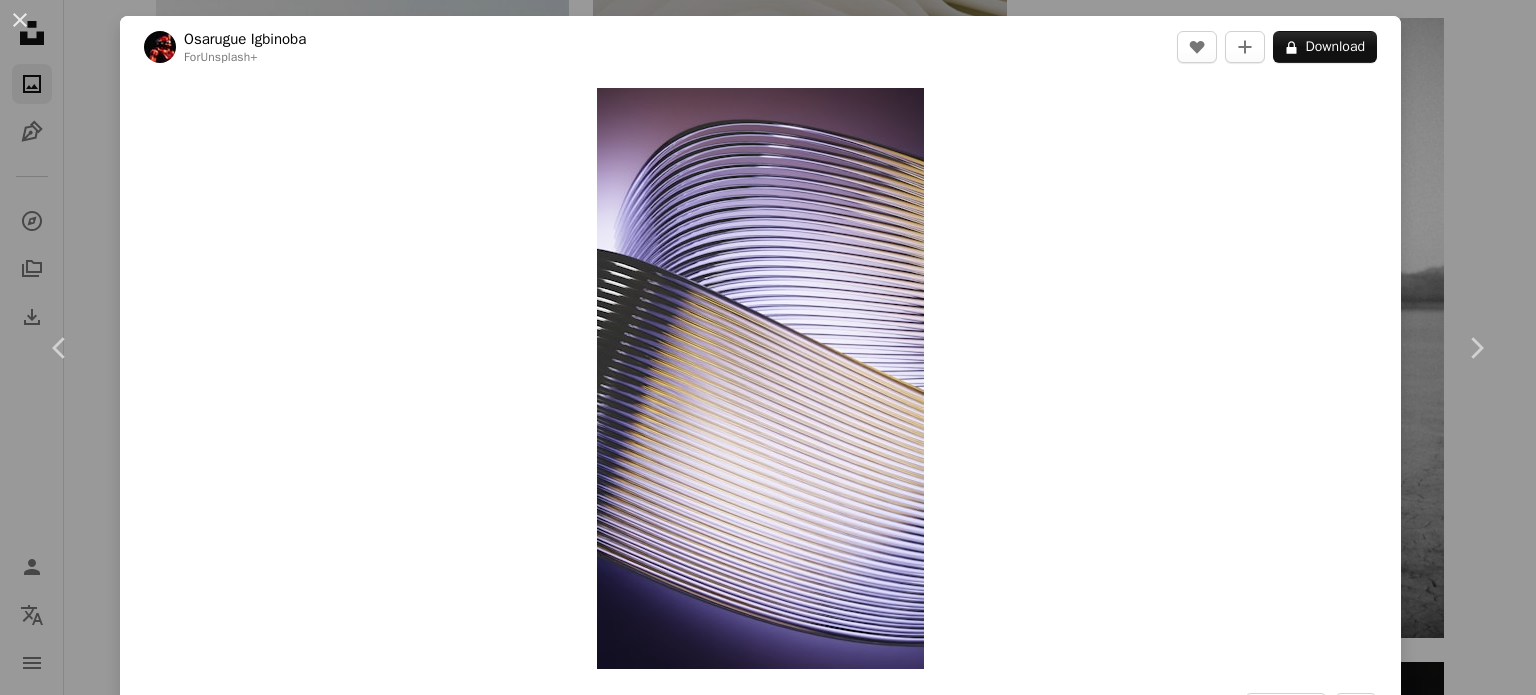 drag, startPoint x: 935, startPoint y: 155, endPoint x: 1147, endPoint y: 210, distance: 219.01826 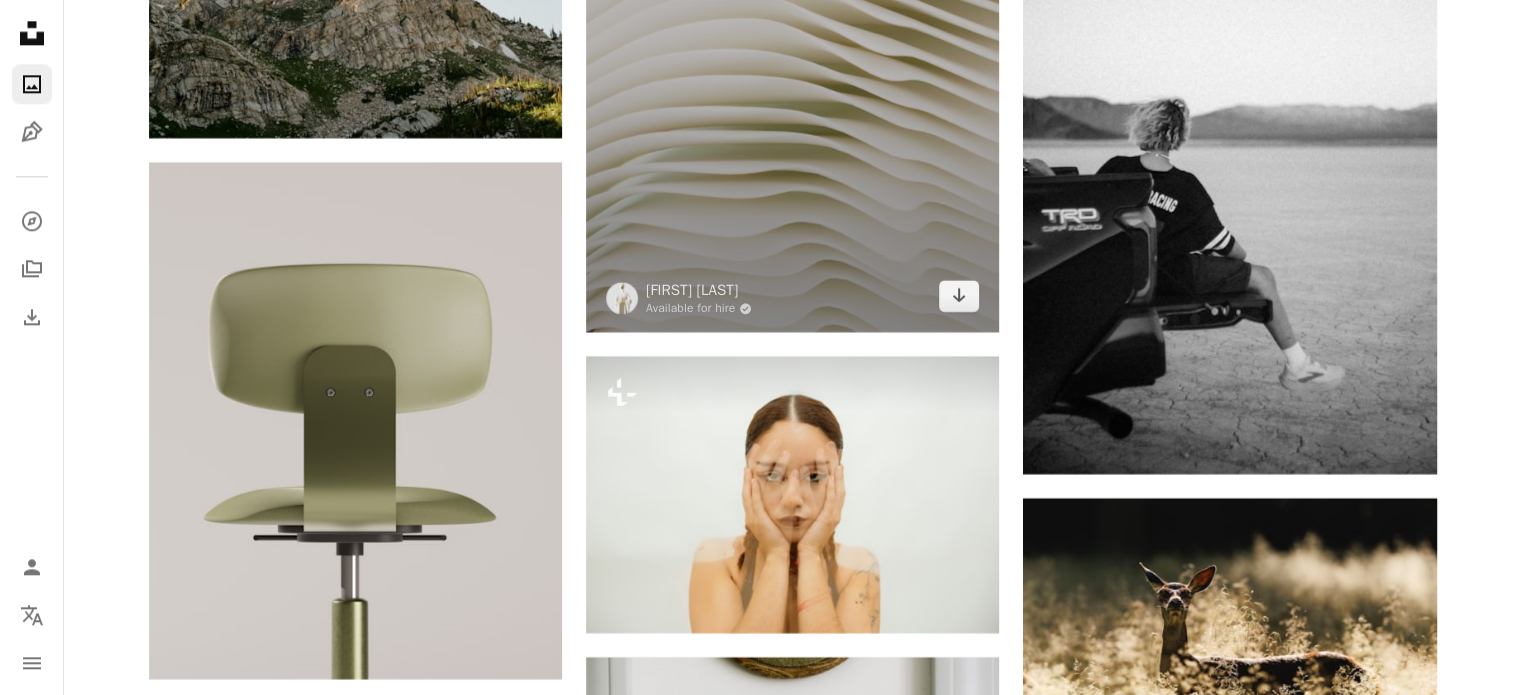 scroll, scrollTop: 9900, scrollLeft: 0, axis: vertical 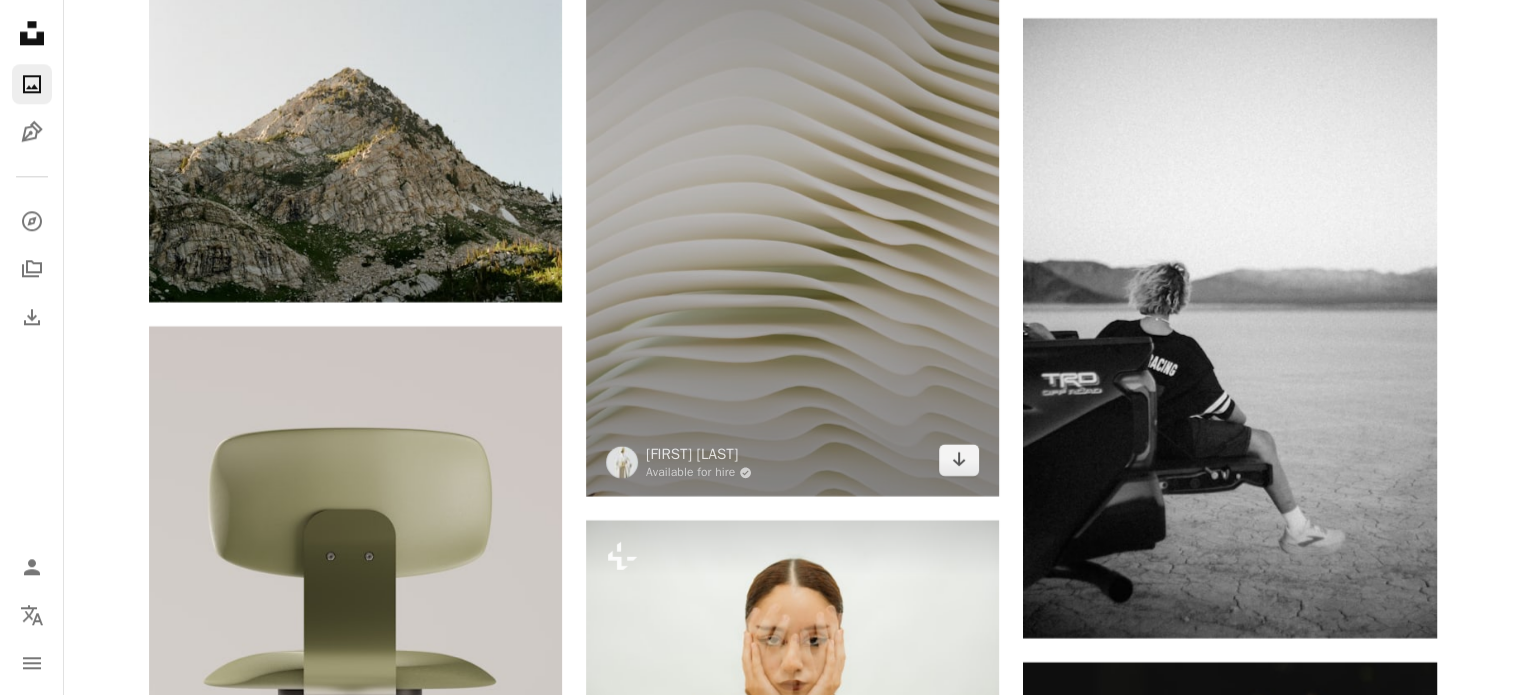 click at bounding box center (792, 191) 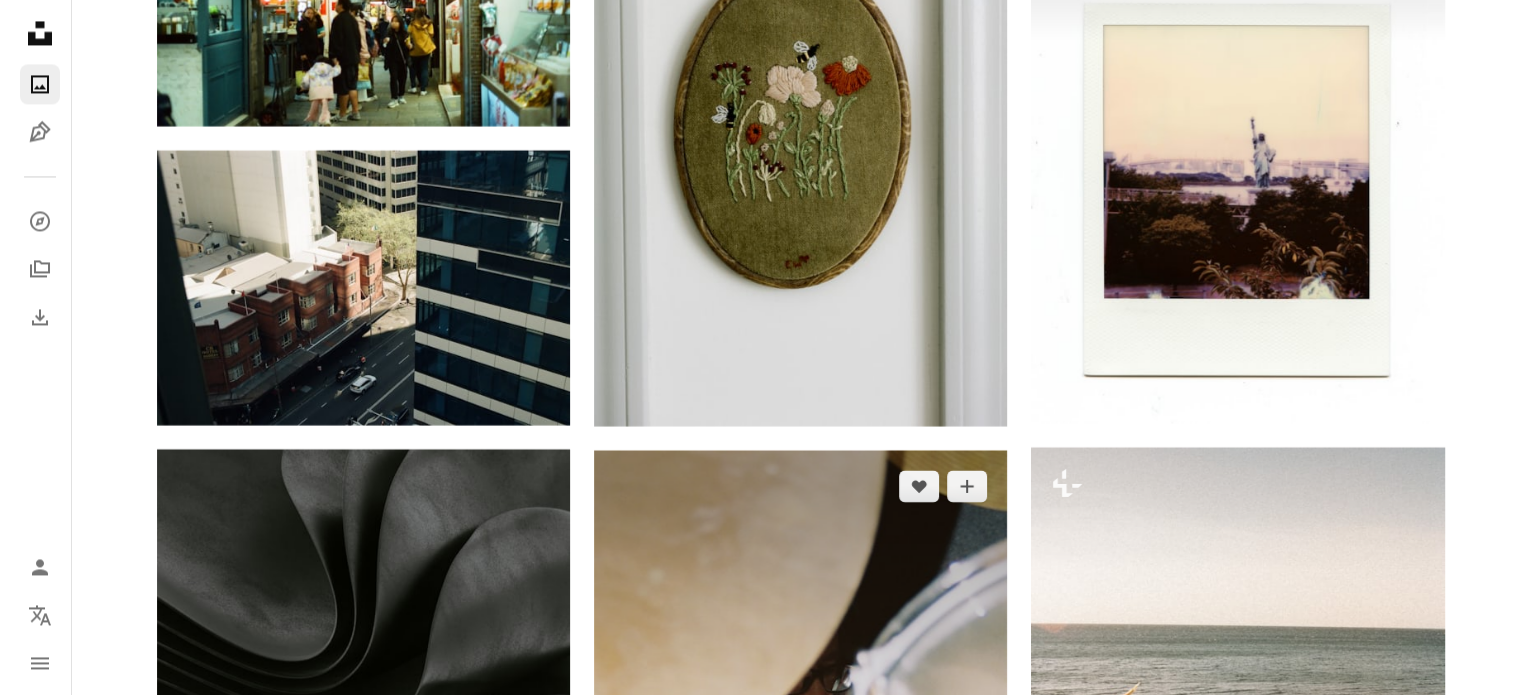 scroll, scrollTop: 11200, scrollLeft: 0, axis: vertical 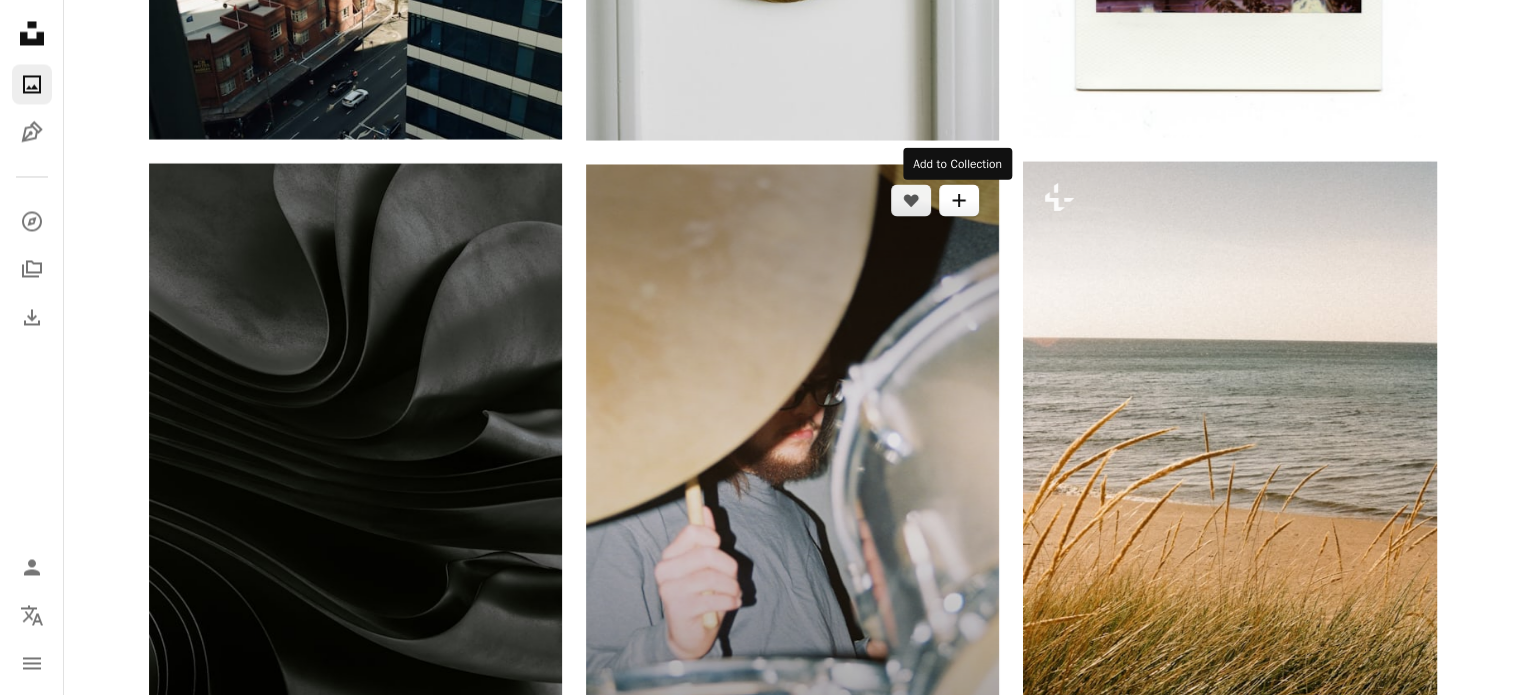 click on "A plus sign" at bounding box center [959, 200] 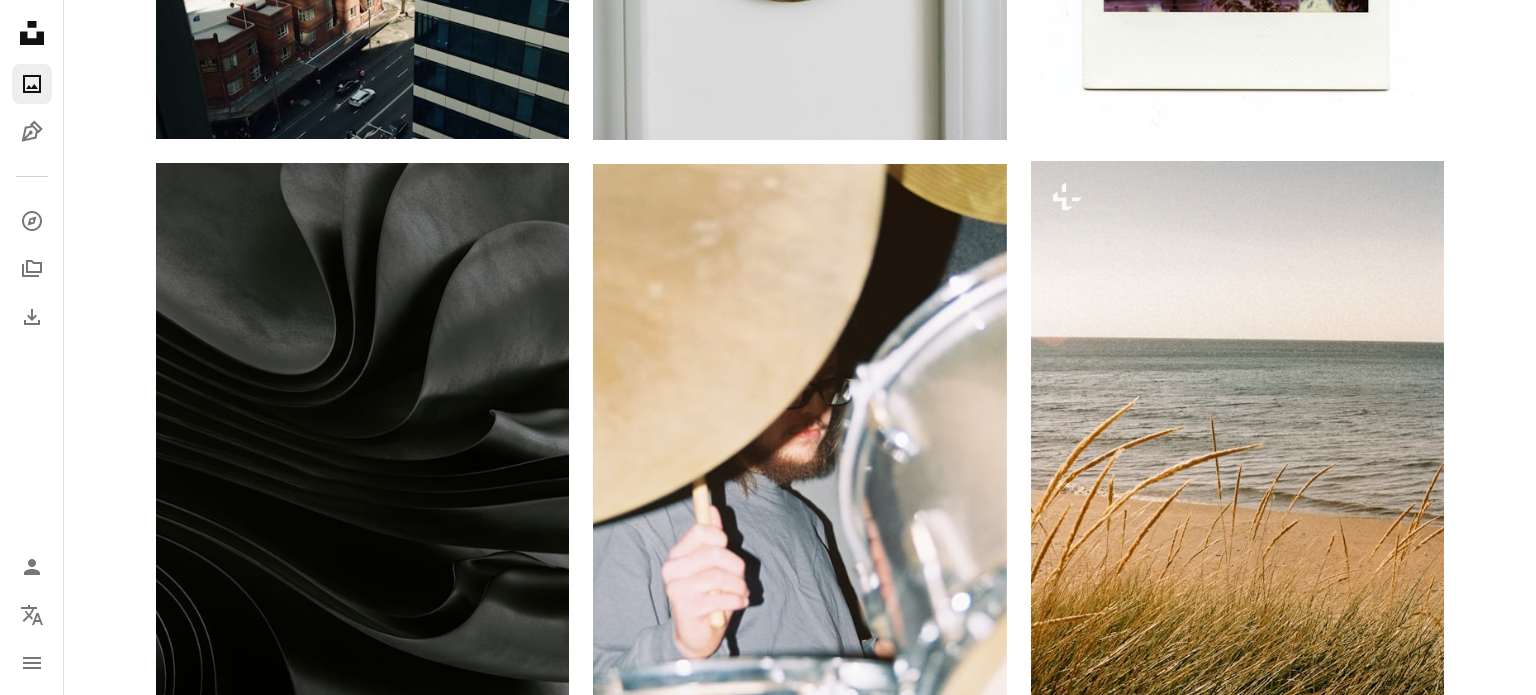 scroll, scrollTop: 145, scrollLeft: 0, axis: vertical 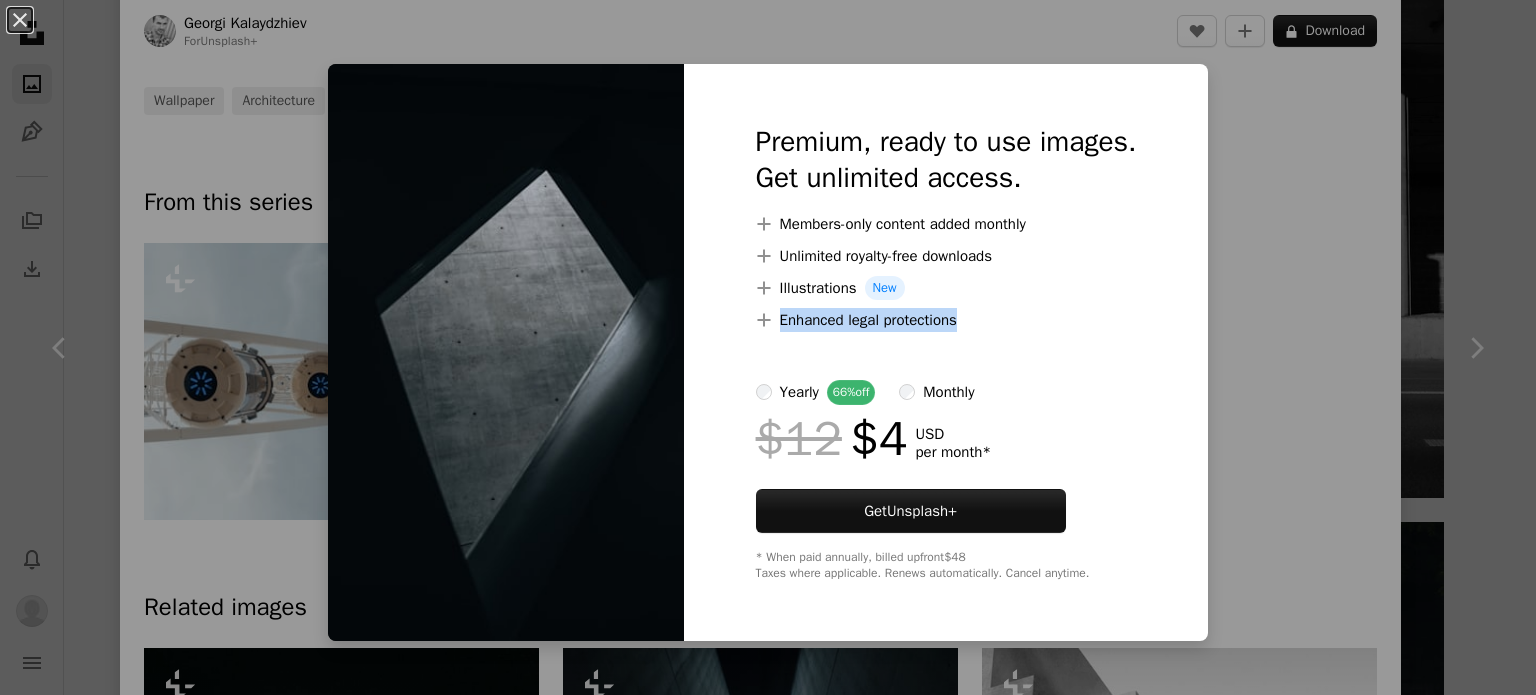drag, startPoint x: 951, startPoint y: 364, endPoint x: 1060, endPoint y: 318, distance: 118.308914 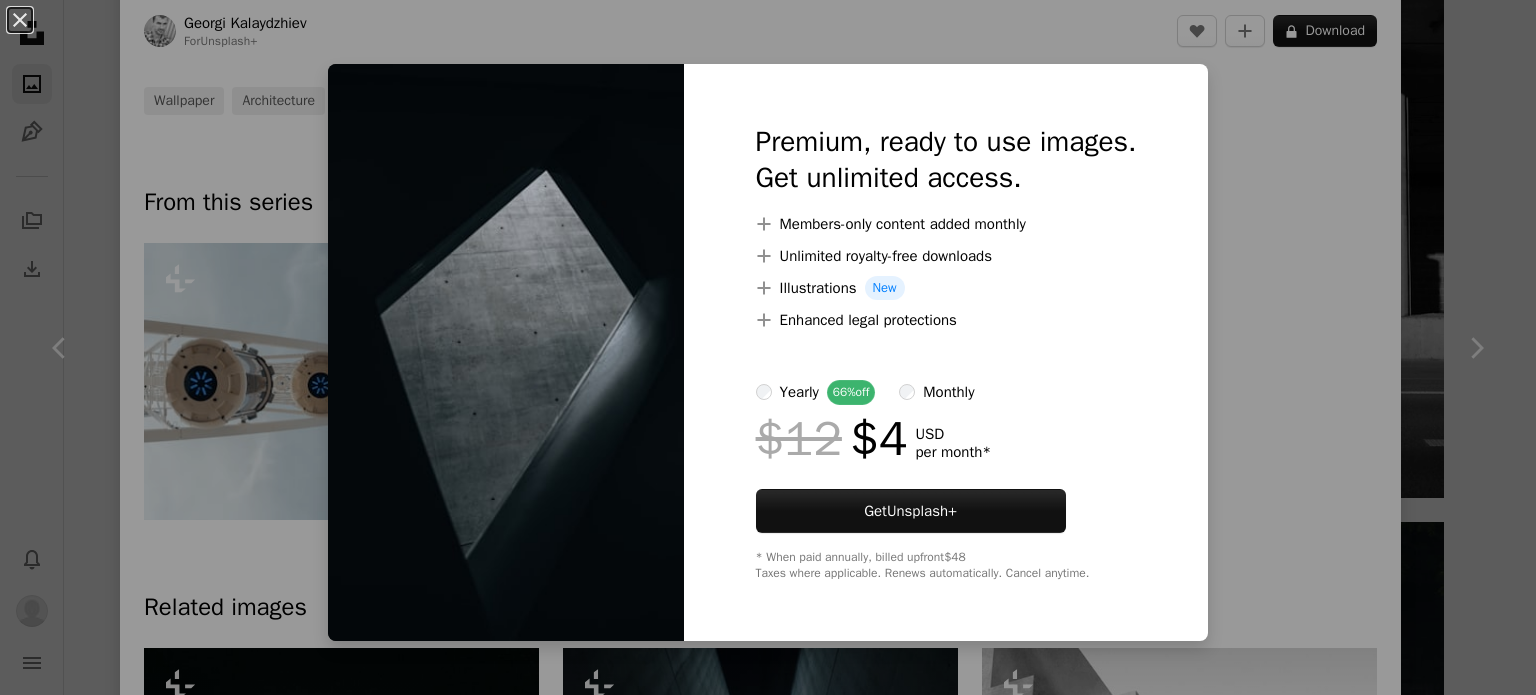 click on "Premium, ready to use images. Get unlimited access. A plus sign Members-only content added monthly A plus sign Unlimited royalty-free downloads A plus sign Illustrations  New A plus sign Enhanced legal protections yearly 66%  off monthly $12   $4 USD per month * Get  Unsplash+ * When paid annually, billed upfront  $48 Taxes where applicable. Renews automatically. Cancel anytime." at bounding box center [946, 352] 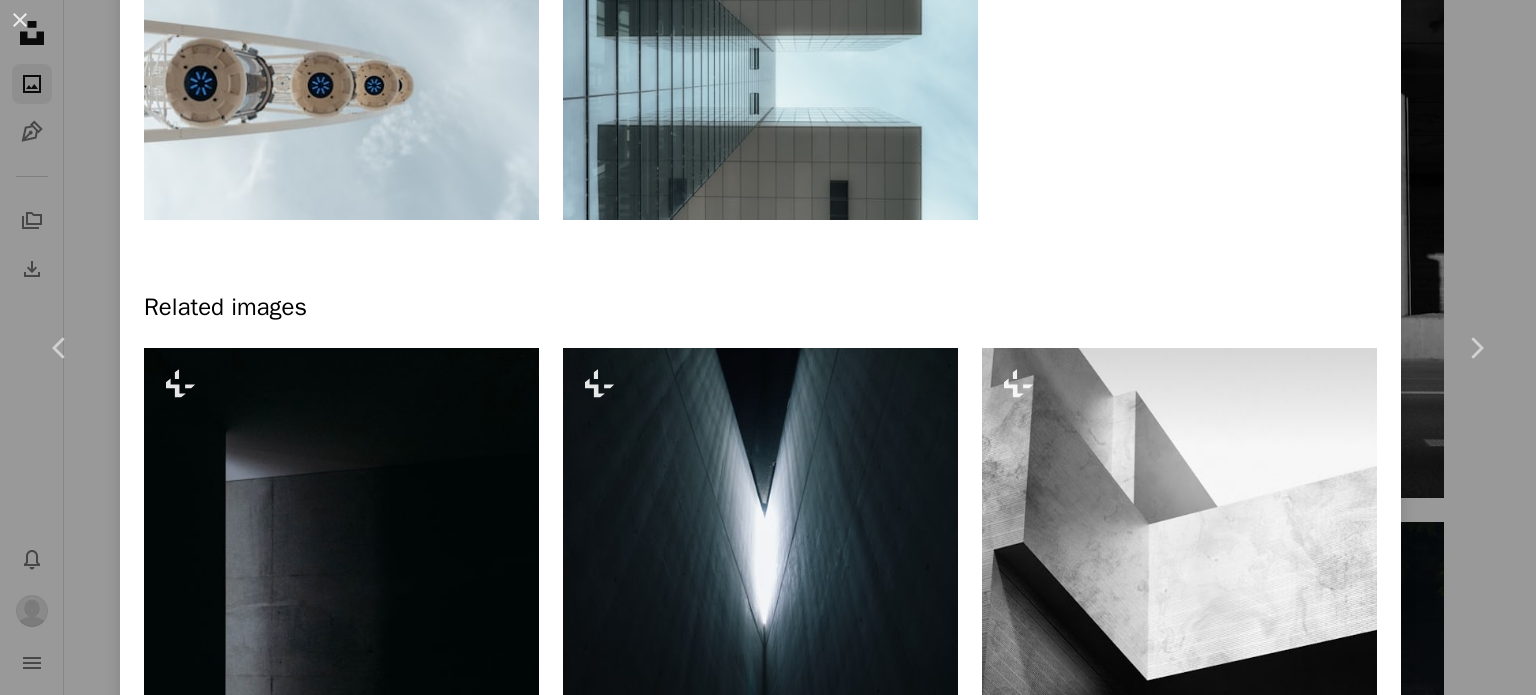 scroll, scrollTop: 1700, scrollLeft: 0, axis: vertical 